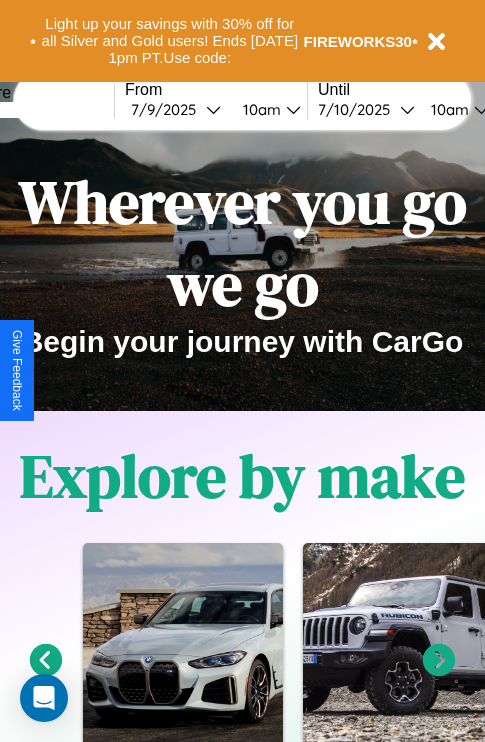scroll, scrollTop: 0, scrollLeft: 0, axis: both 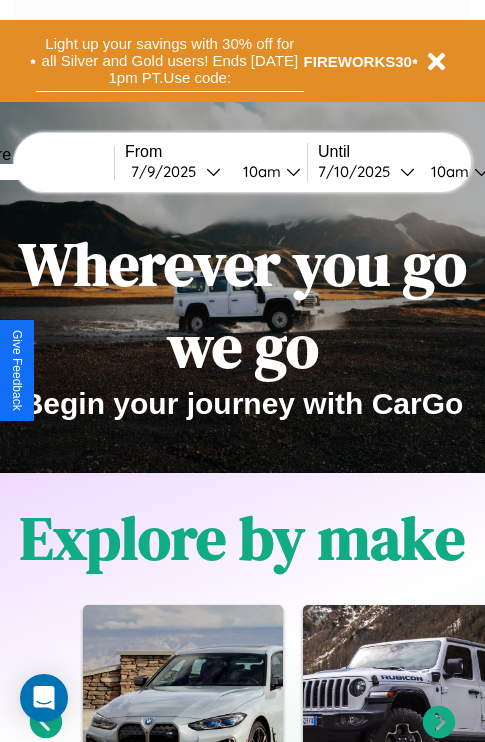 click on "Light up your savings with 30% off for all Silver and Gold users! Ends [DATE] 1pm PT.  Use code:" at bounding box center (170, 61) 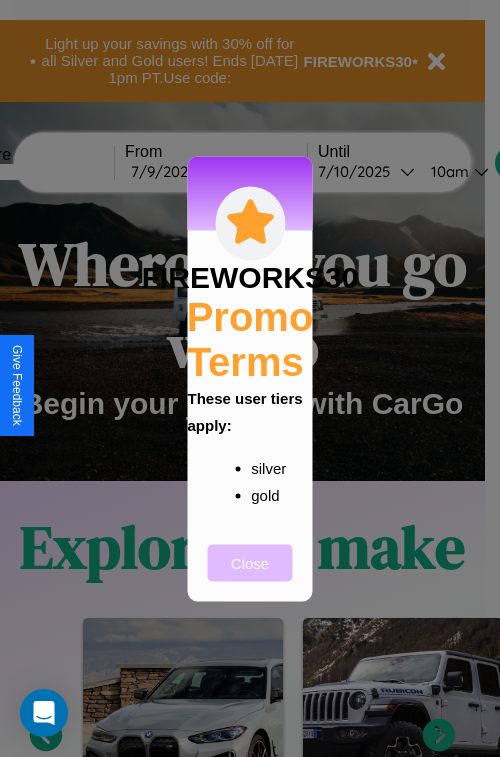 click on "Close" at bounding box center (250, 562) 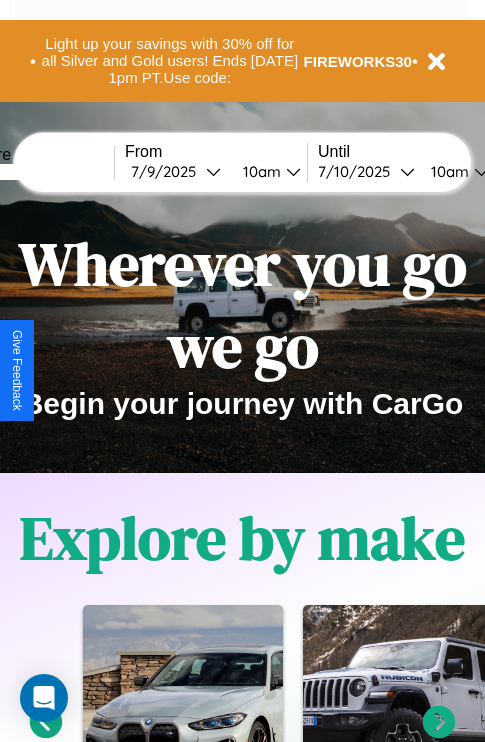 click at bounding box center (39, 172) 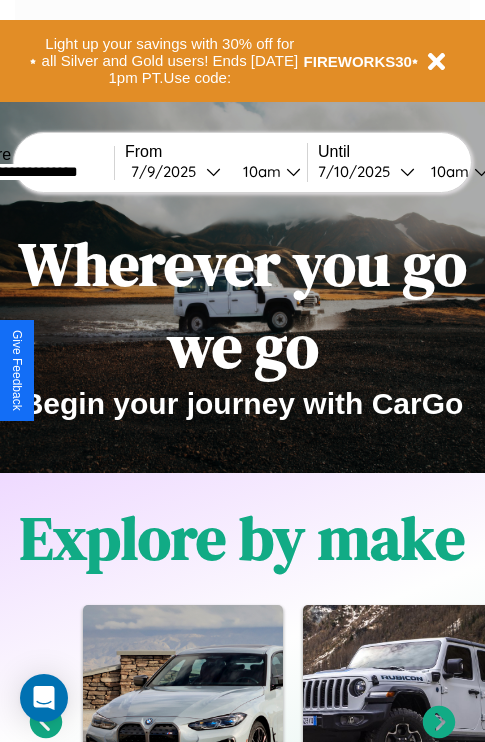 type on "**********" 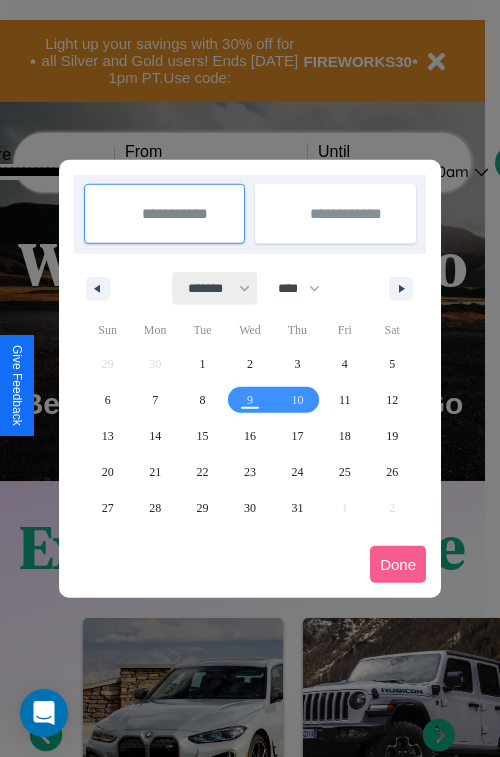 click on "******* ******** ***** ***** *** **** **** ****** ********* ******* ******** ********" at bounding box center [215, 288] 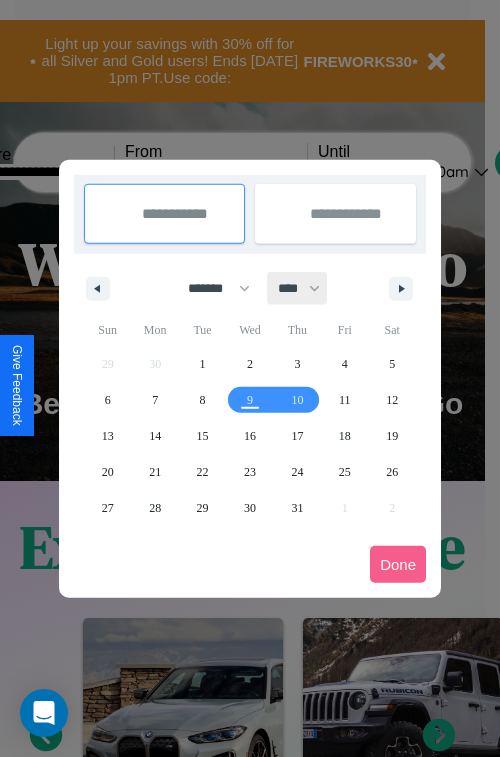 click on "**** **** **** **** **** **** **** **** **** **** **** **** **** **** **** **** **** **** **** **** **** **** **** **** **** **** **** **** **** **** **** **** **** **** **** **** **** **** **** **** **** **** **** **** **** **** **** **** **** **** **** **** **** **** **** **** **** **** **** **** **** **** **** **** **** **** **** **** **** **** **** **** **** **** **** **** **** **** **** **** **** **** **** **** **** **** **** **** **** **** **** **** **** **** **** **** **** **** **** **** **** **** **** **** **** **** **** **** **** **** **** **** **** **** **** **** **** **** **** **** ****" at bounding box center (298, 288) 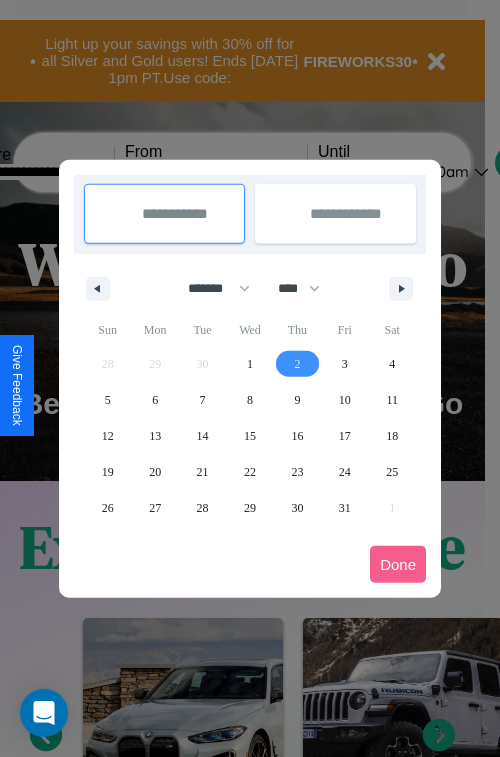 click on "2" at bounding box center [297, 364] 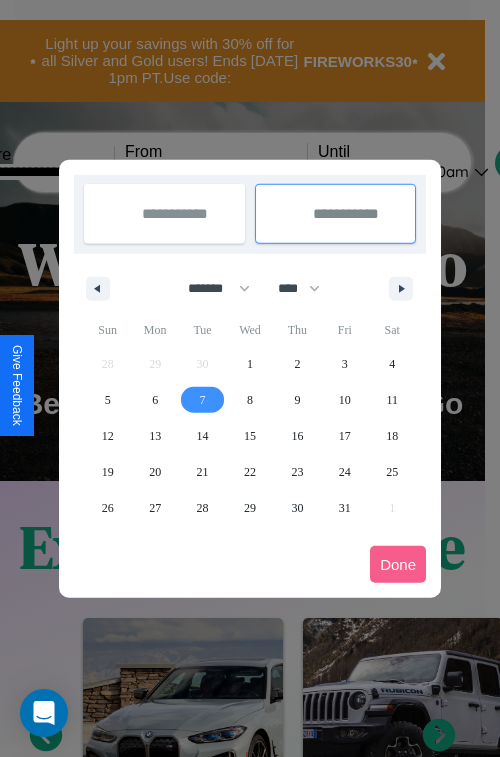 click on "7" at bounding box center (203, 400) 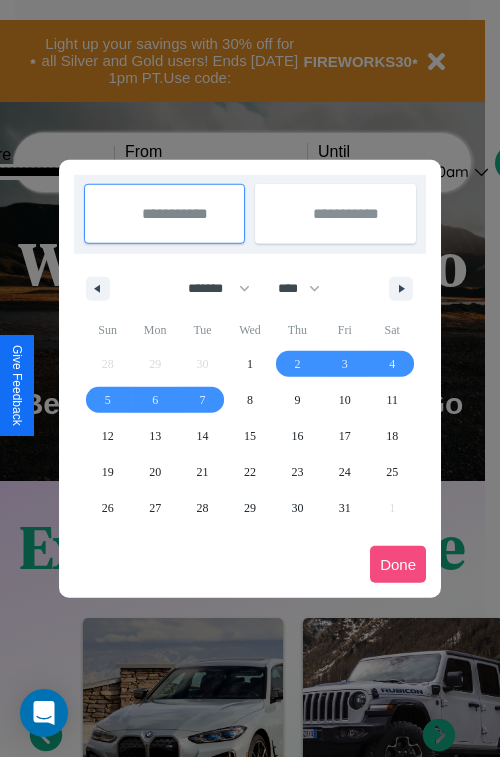 click on "Done" at bounding box center (398, 564) 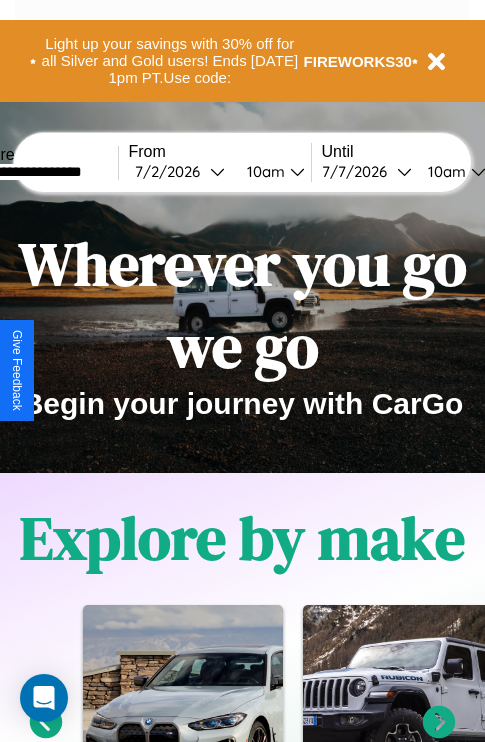 scroll, scrollTop: 0, scrollLeft: 68, axis: horizontal 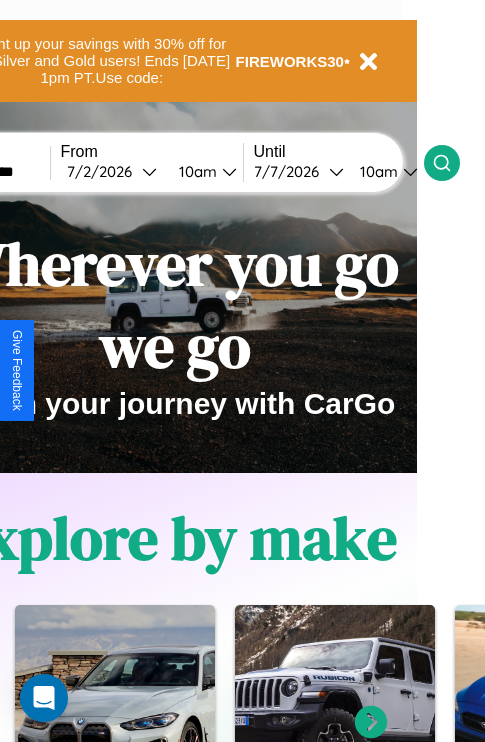 click 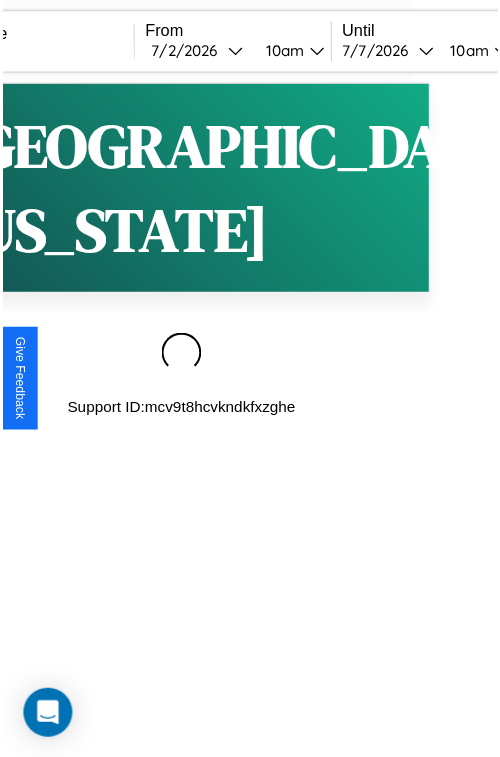 scroll, scrollTop: 0, scrollLeft: 0, axis: both 